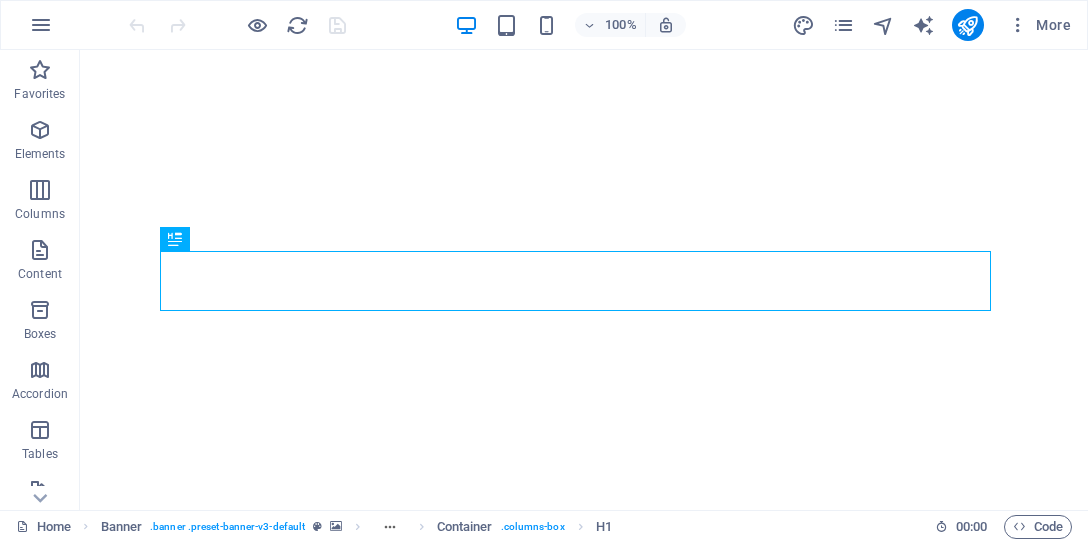 scroll, scrollTop: 0, scrollLeft: 0, axis: both 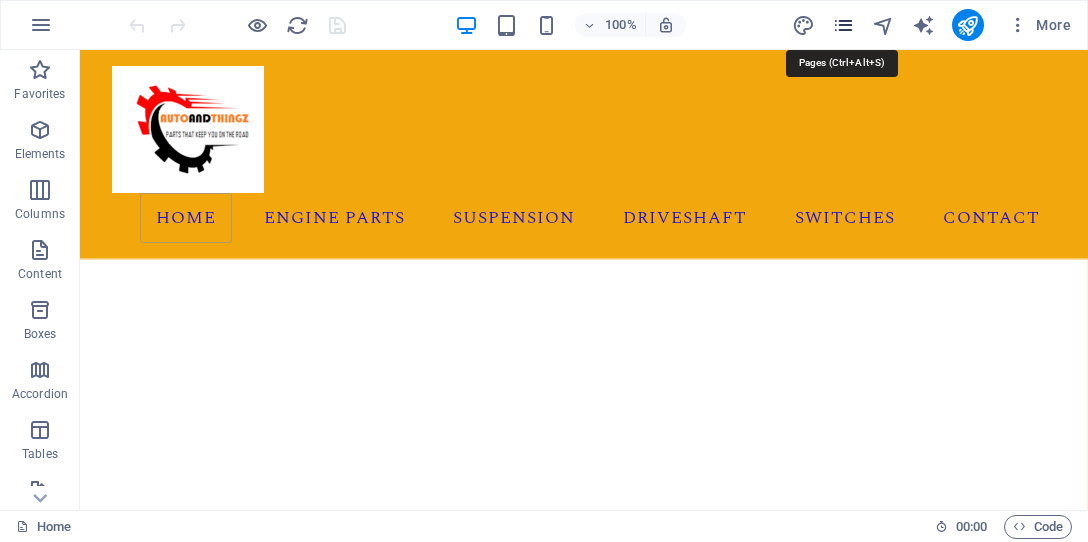 click at bounding box center [843, 25] 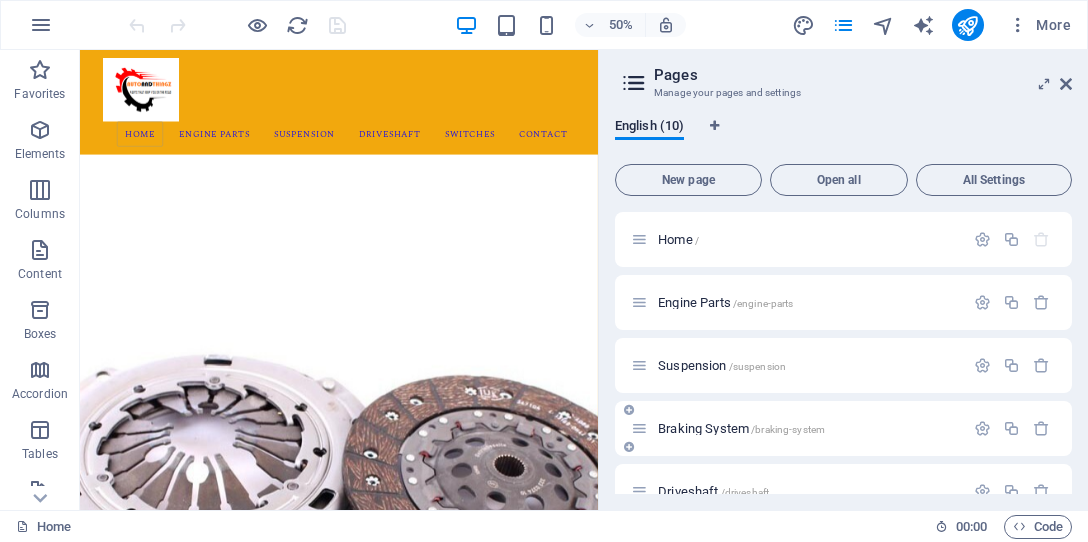 scroll, scrollTop: 200, scrollLeft: 0, axis: vertical 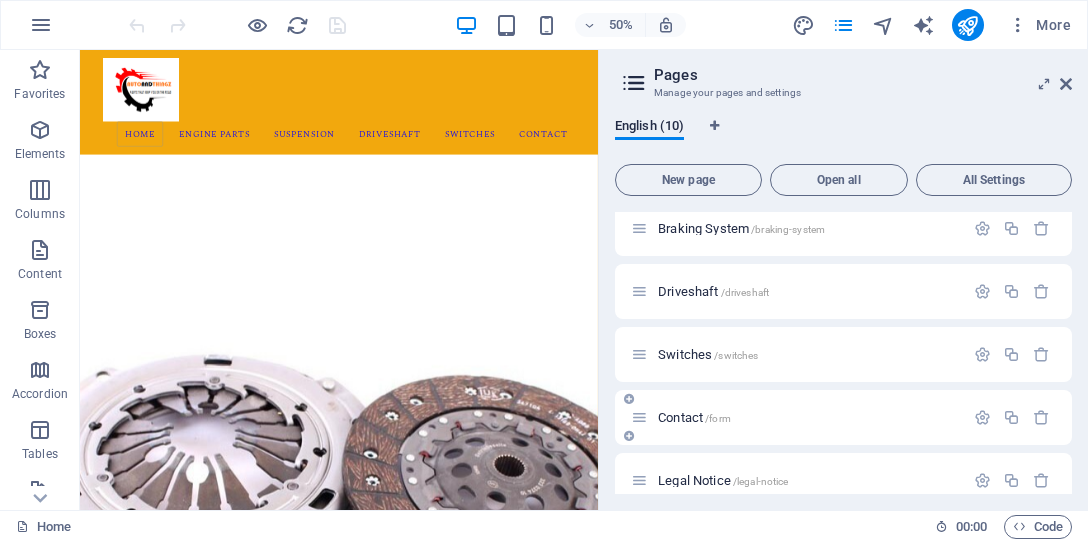 click on "Contact /form" at bounding box center [694, 417] 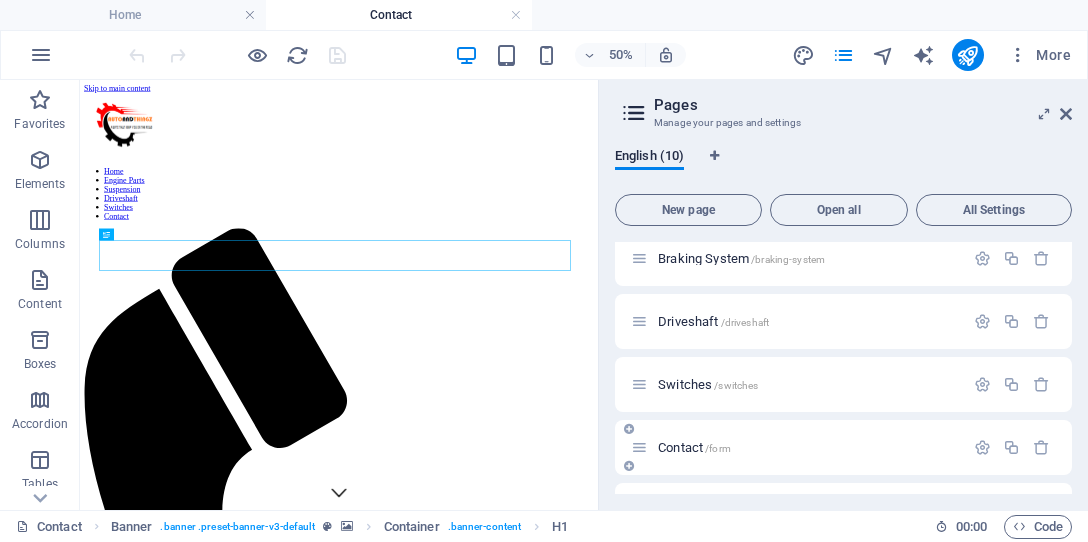 scroll, scrollTop: 0, scrollLeft: 0, axis: both 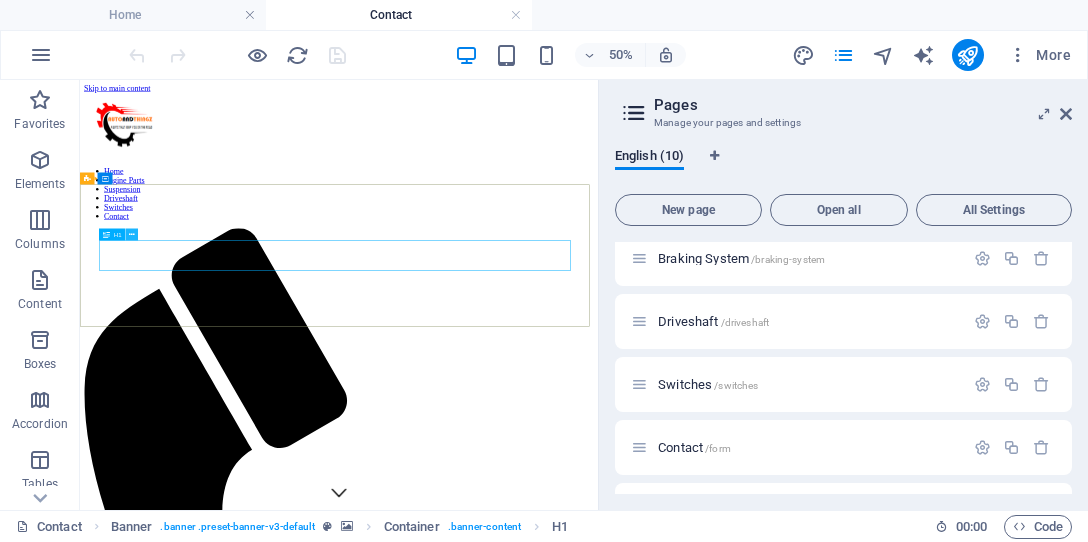 click at bounding box center [132, 234] 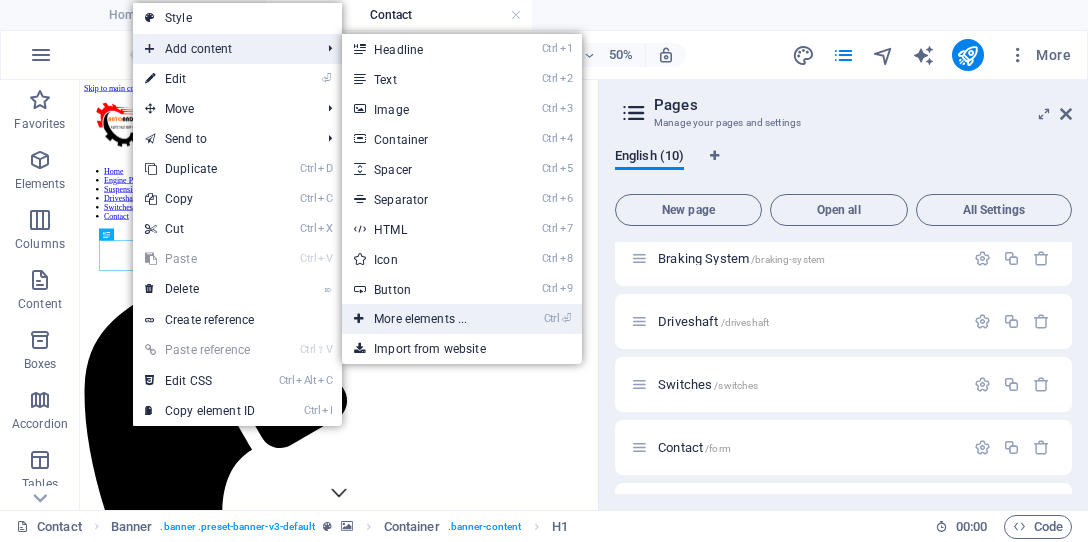click on "Ctrl ⏎  More elements ..." at bounding box center [424, 319] 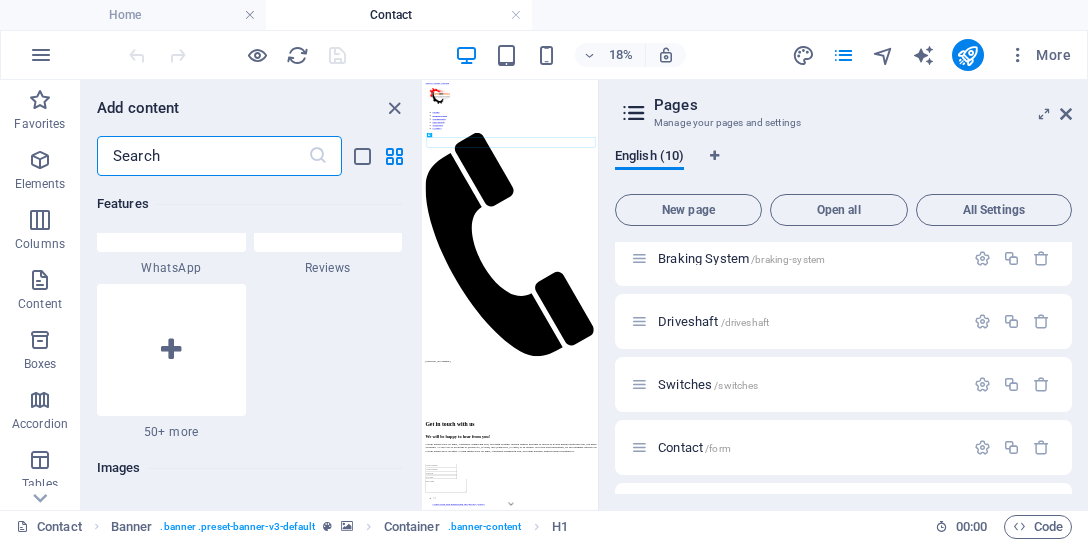 scroll, scrollTop: 9612, scrollLeft: 0, axis: vertical 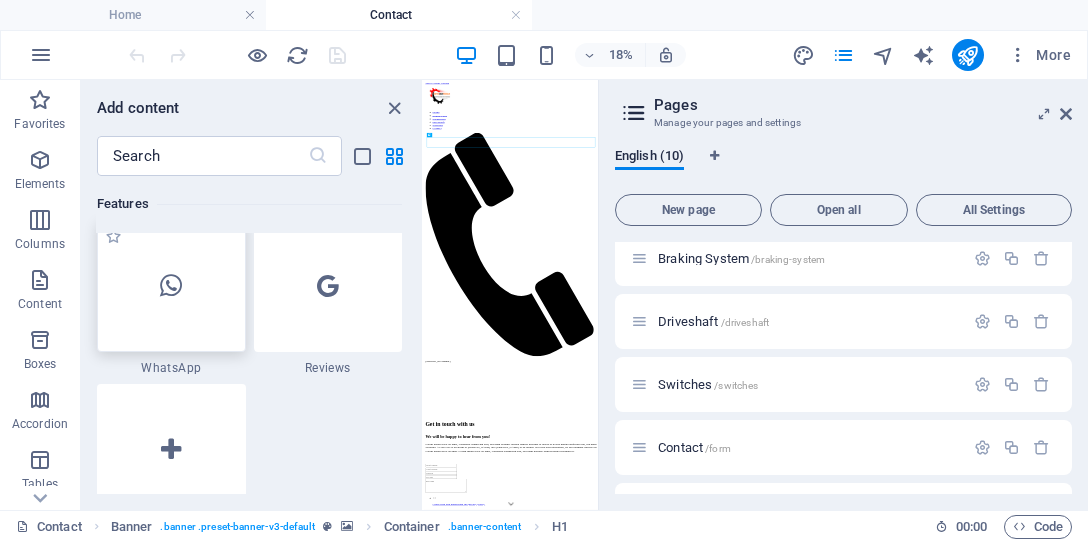 click at bounding box center [171, 286] 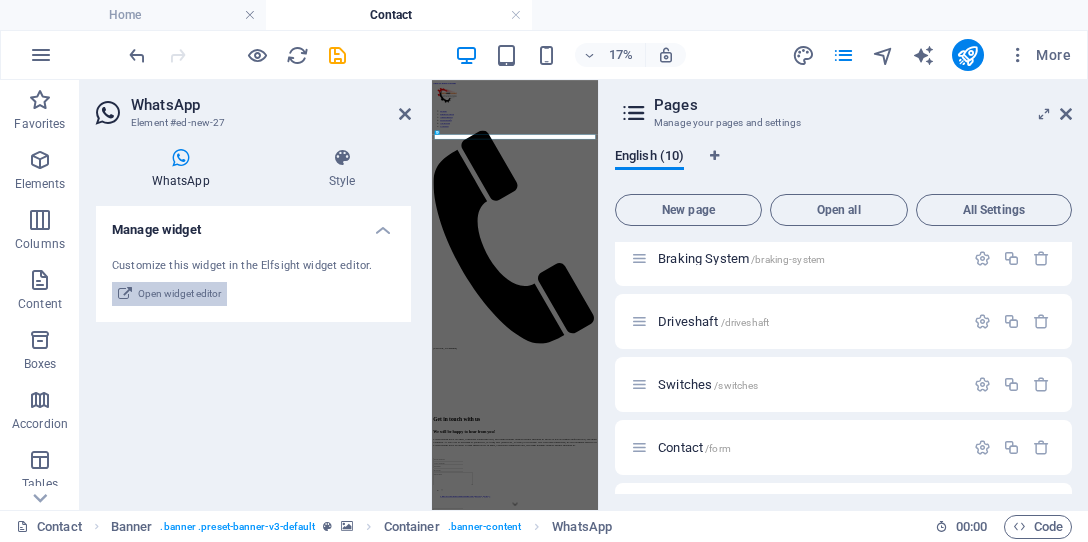 click on "Open widget editor" at bounding box center [179, 294] 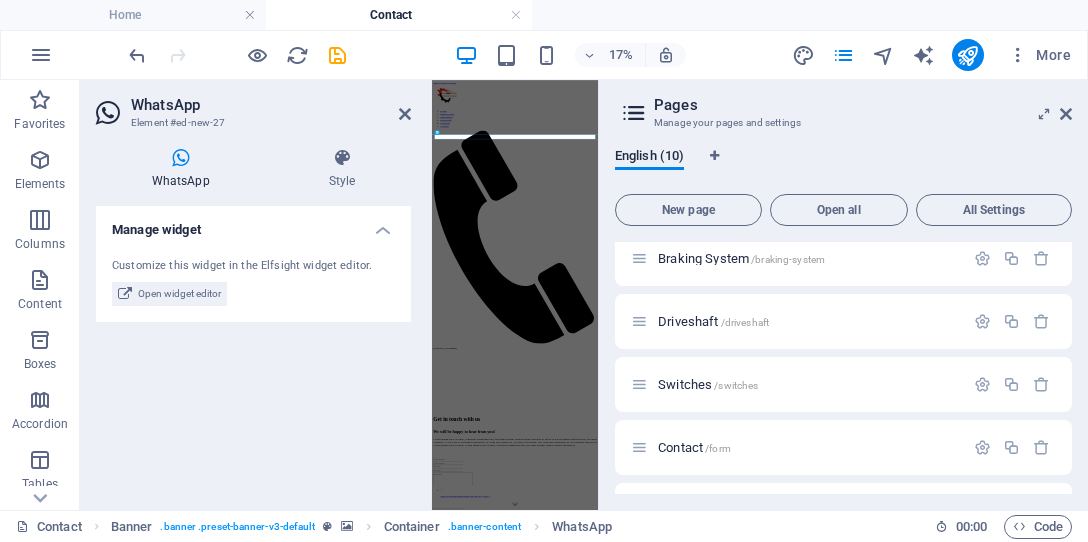 click on "WhatsApp" at bounding box center (184, 169) 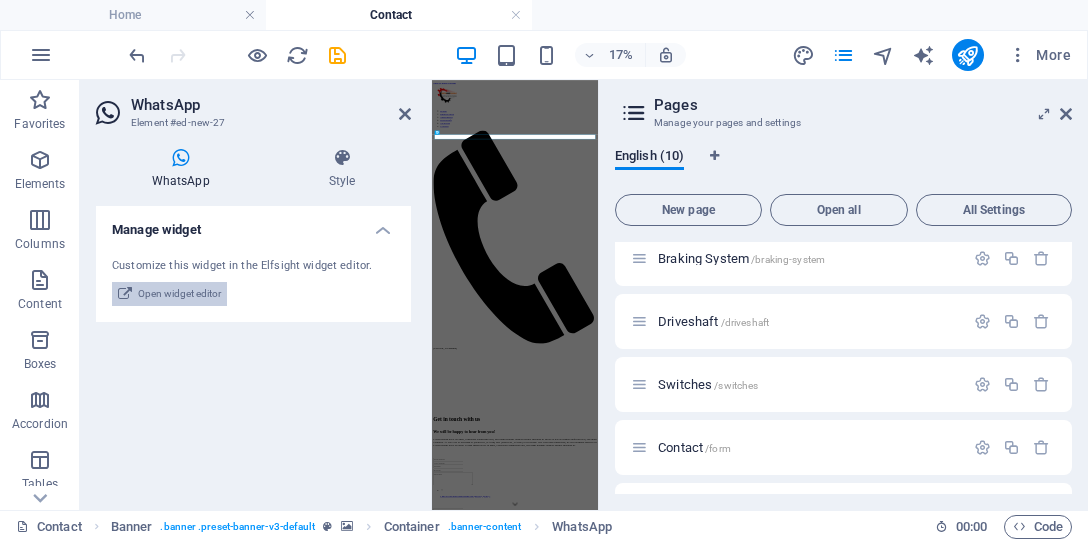 click on "Open widget editor" at bounding box center [179, 294] 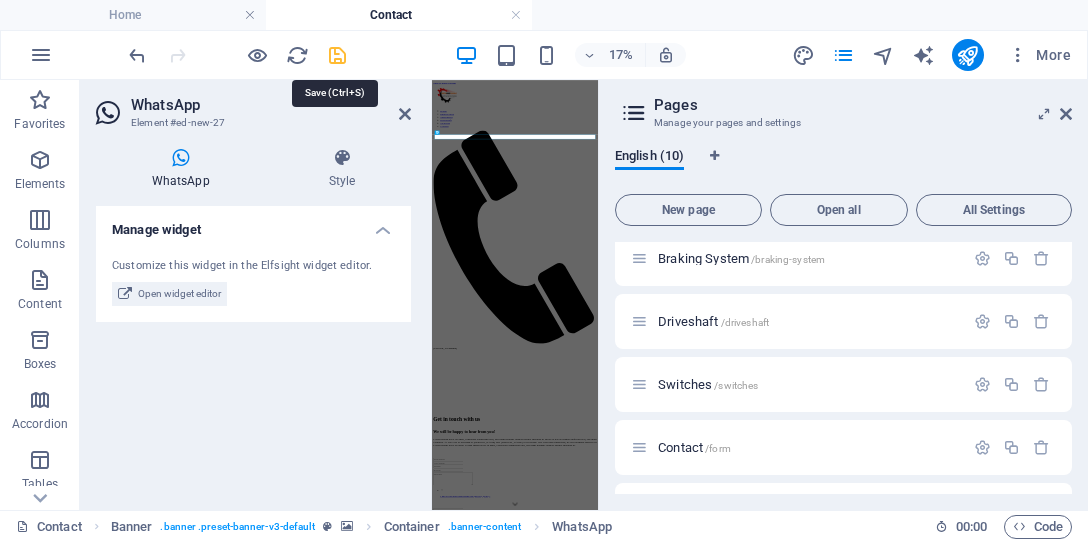 click at bounding box center [337, 55] 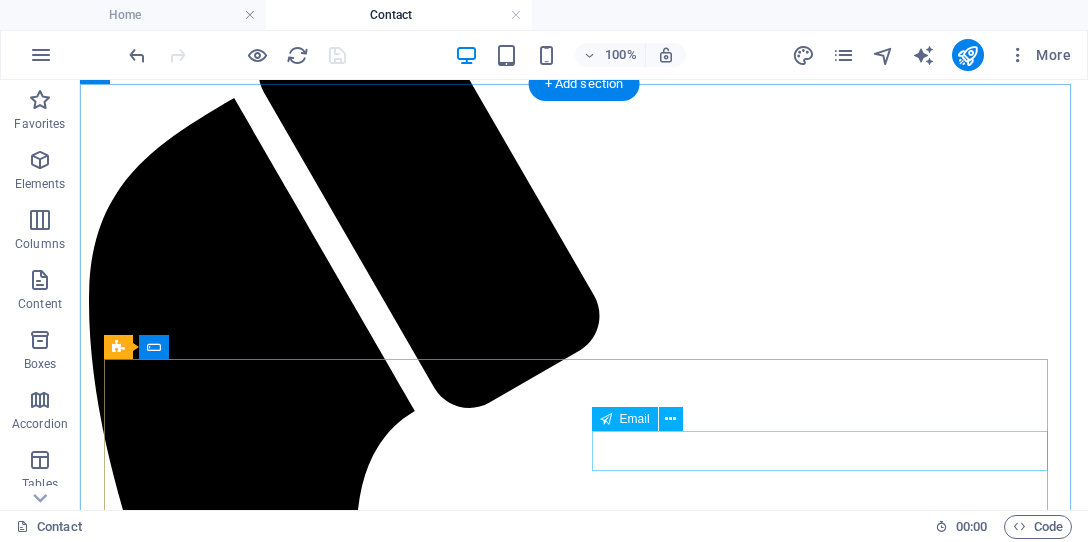 scroll, scrollTop: 500, scrollLeft: 0, axis: vertical 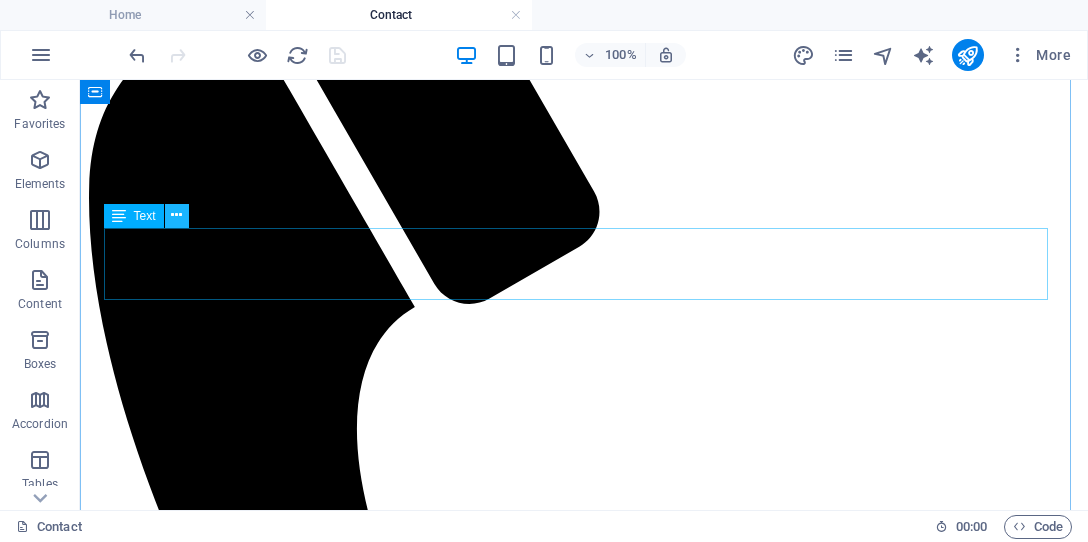 click at bounding box center [176, 215] 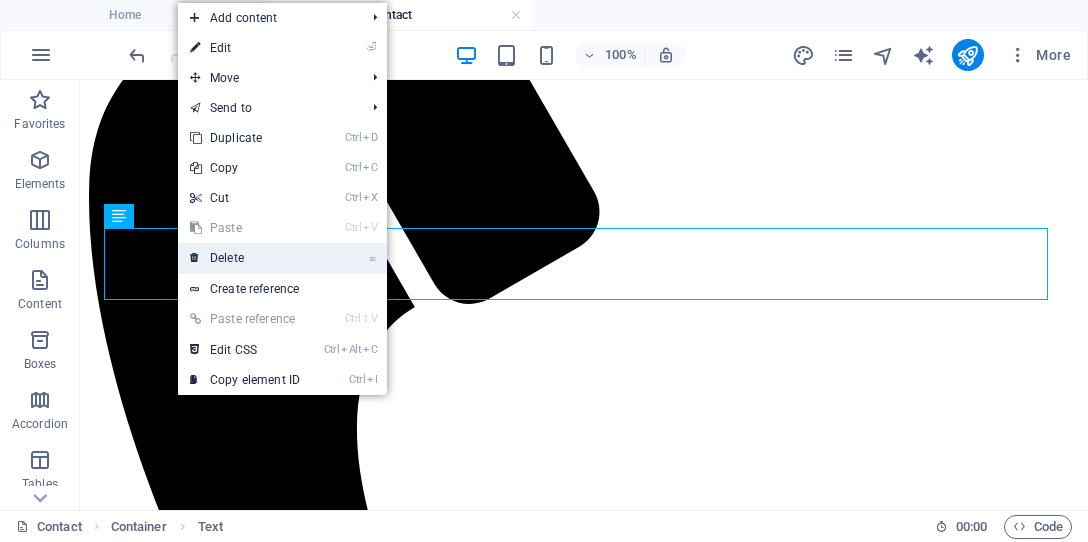 click on "⌦  Delete" at bounding box center (245, 258) 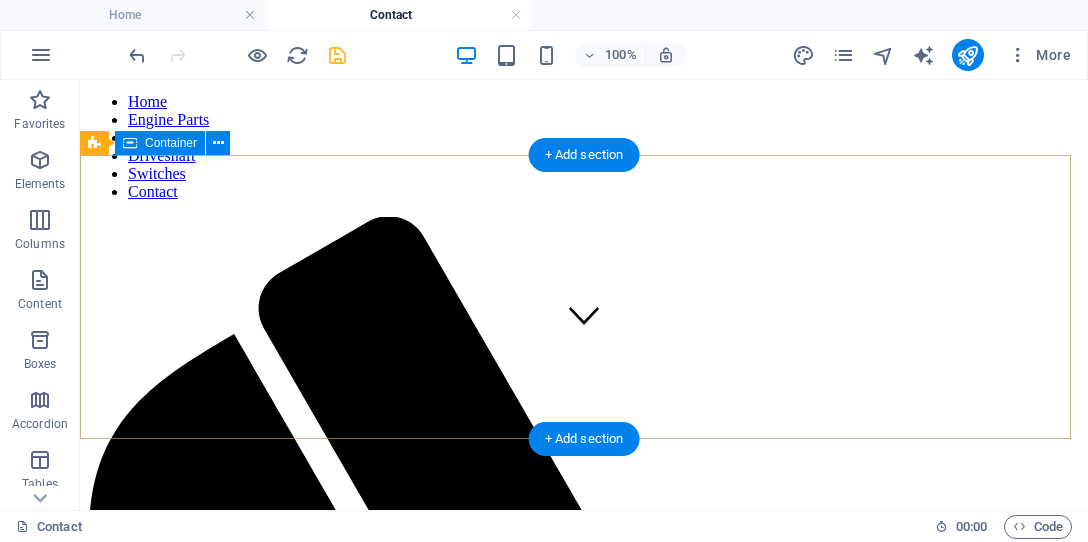 scroll, scrollTop: 100, scrollLeft: 0, axis: vertical 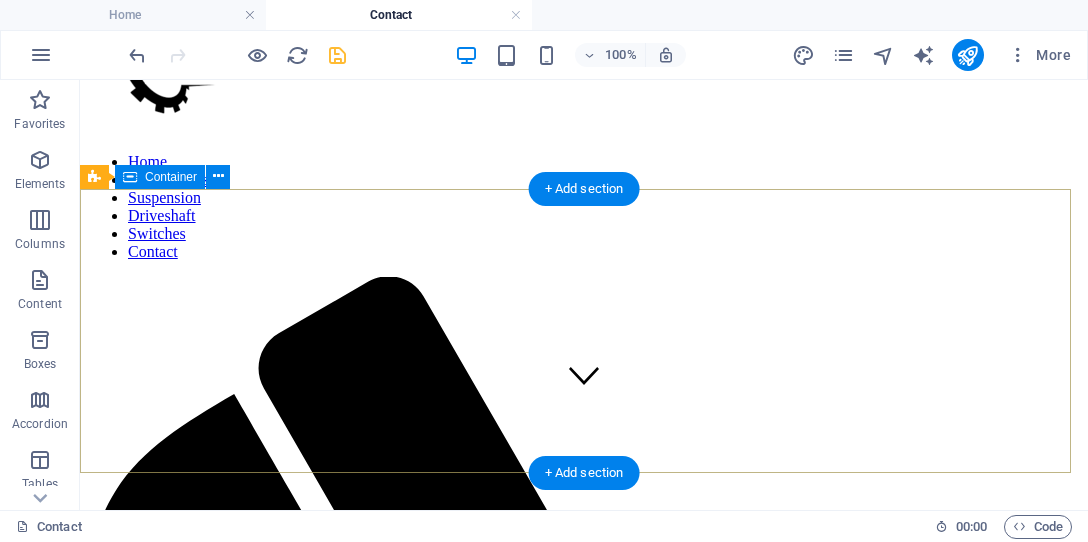 click on "Get in touch with us" at bounding box center [584, 1951] 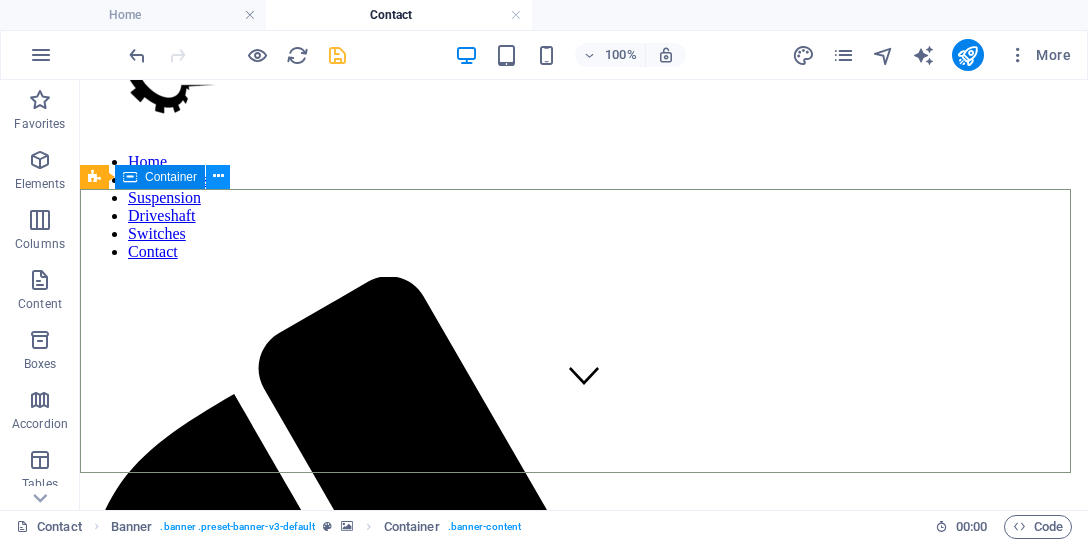 click at bounding box center (218, 176) 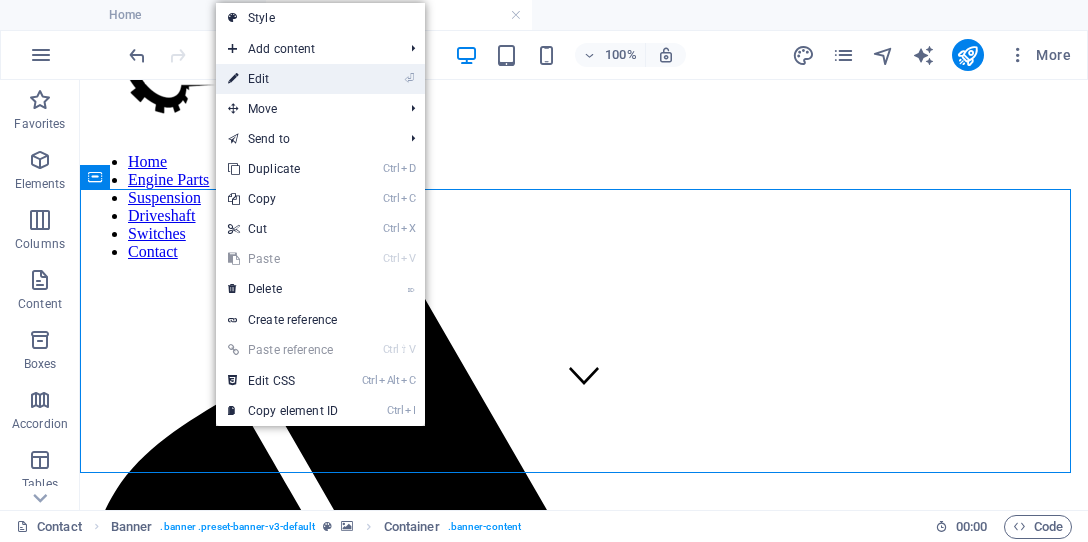 drag, startPoint x: 270, startPoint y: 72, endPoint x: 60, endPoint y: 158, distance: 226.9273 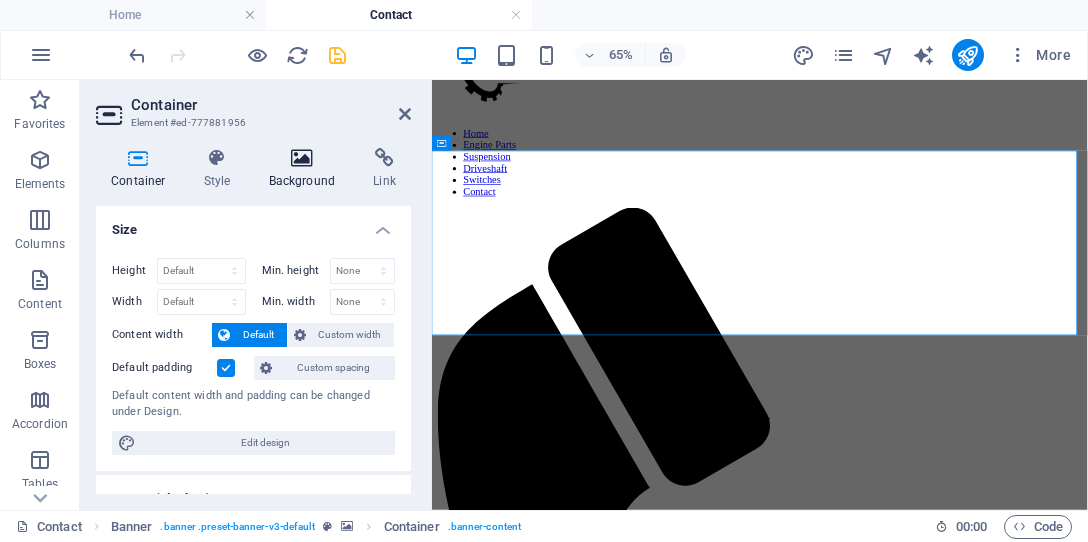 click at bounding box center (302, 158) 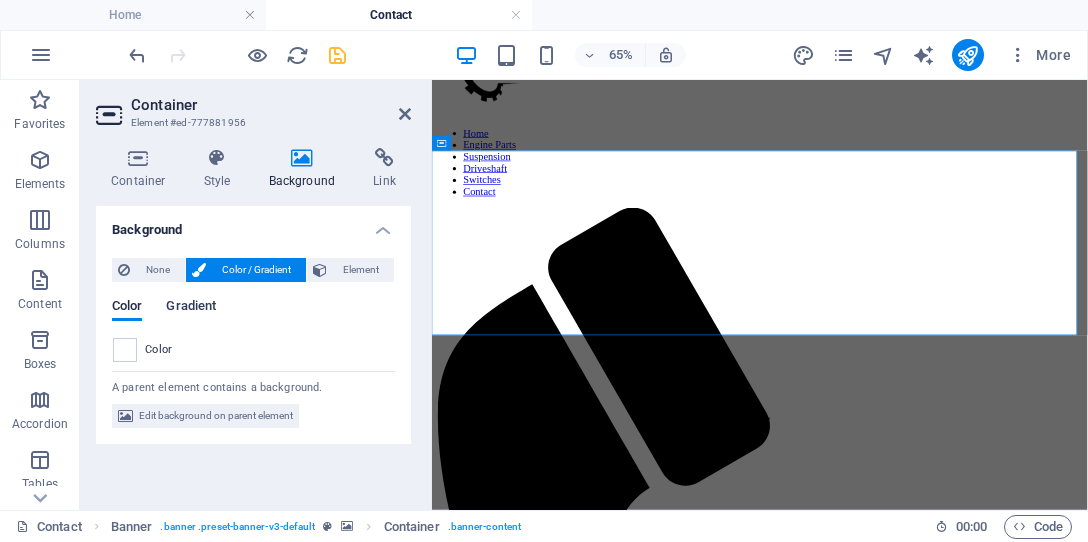 click on "Gradient" at bounding box center [191, 308] 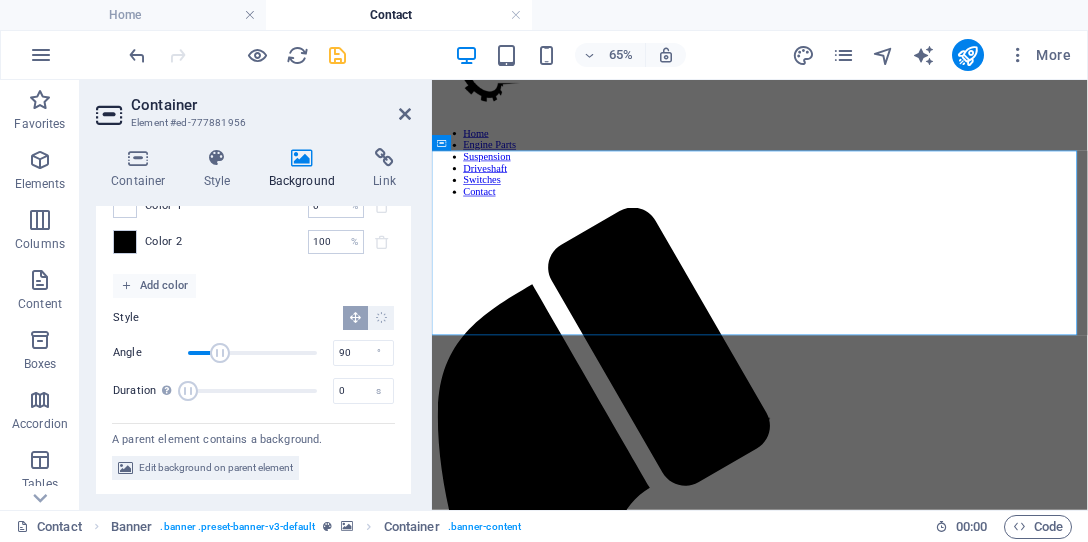 scroll, scrollTop: 188, scrollLeft: 0, axis: vertical 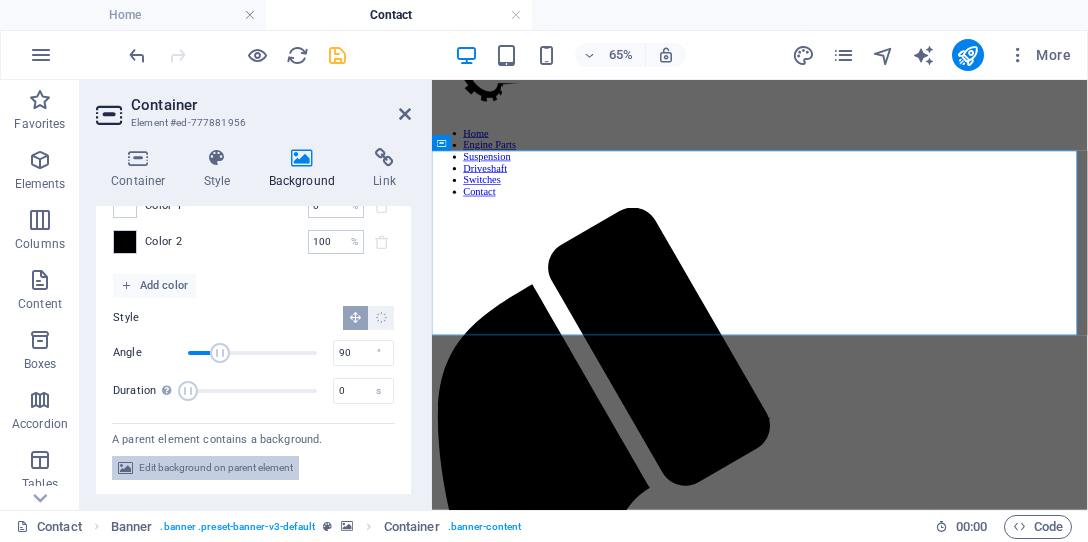click on "Edit background on parent element" at bounding box center (216, 468) 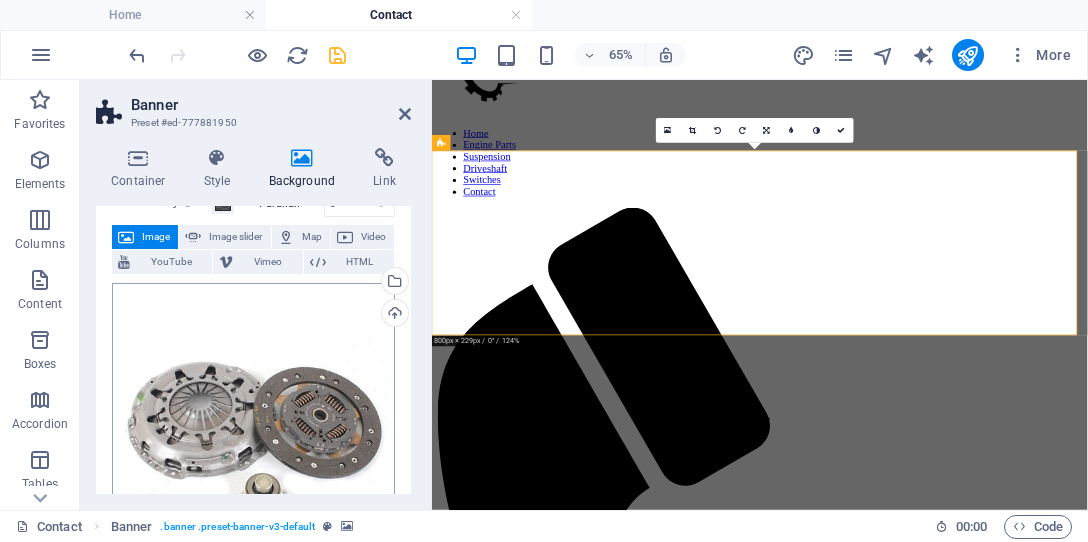 scroll, scrollTop: 200, scrollLeft: 0, axis: vertical 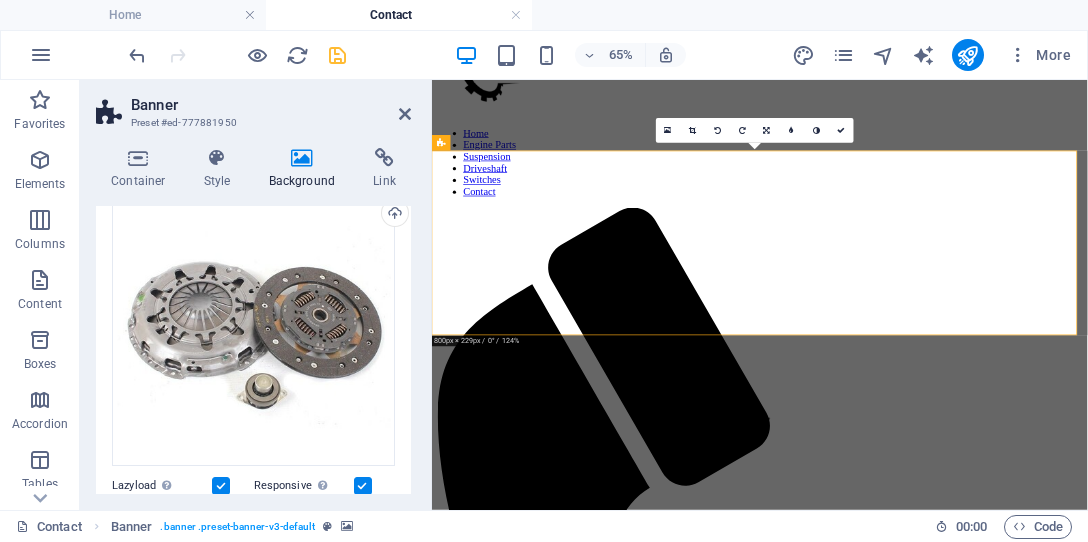 click at bounding box center (221, 486) 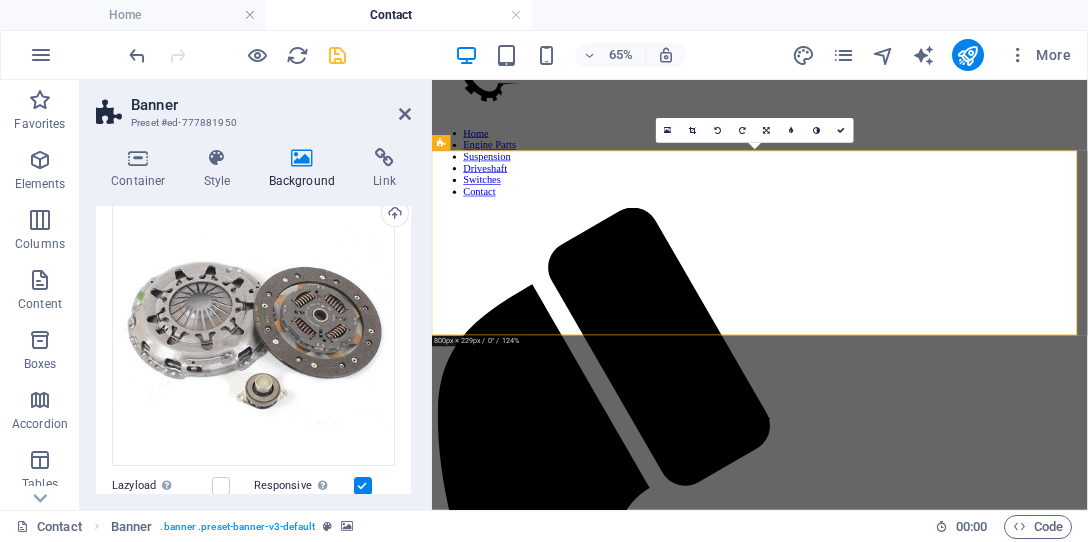 scroll, scrollTop: 400, scrollLeft: 0, axis: vertical 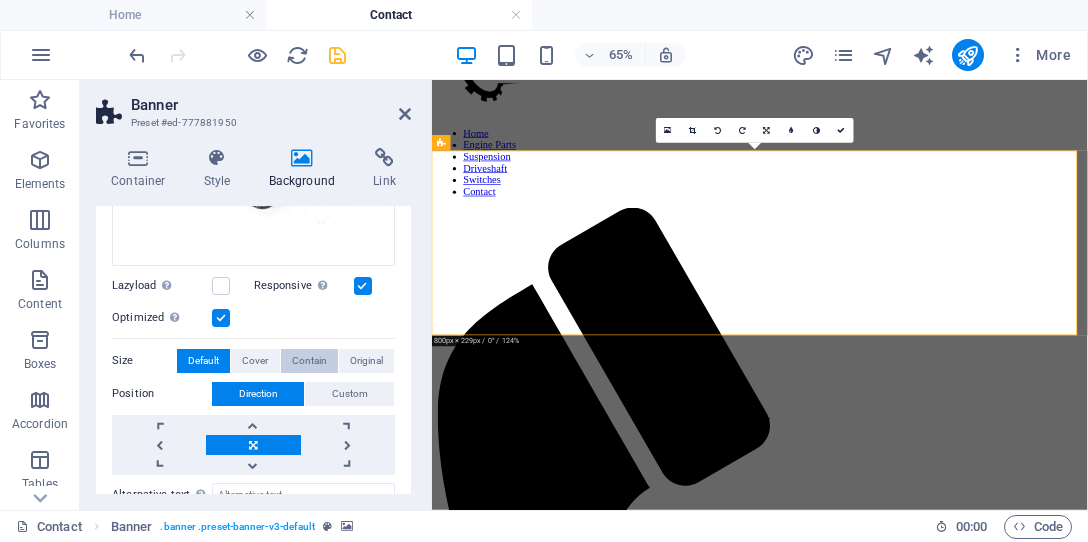 click on "Contain" at bounding box center (309, 361) 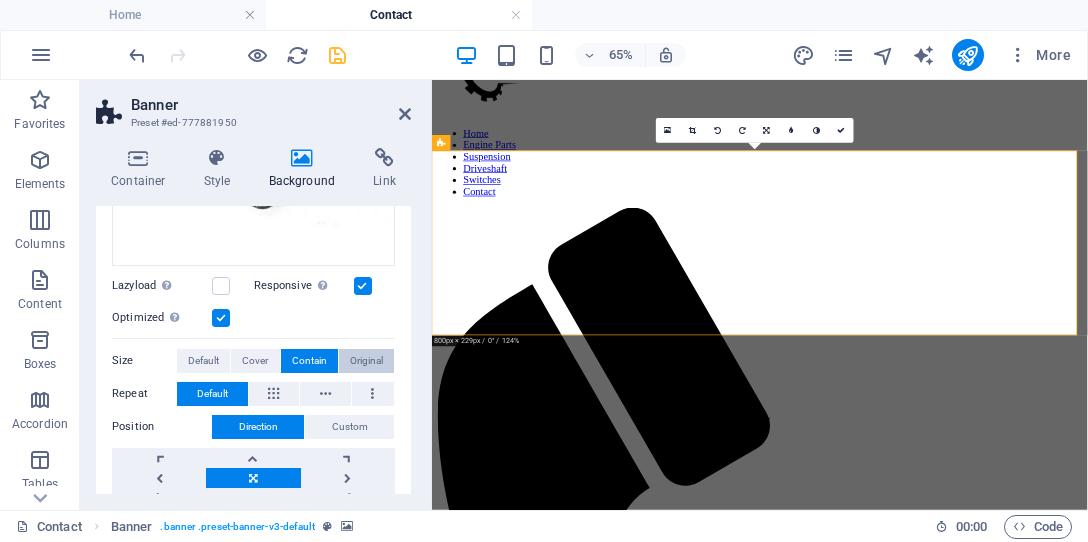 click on "Original" at bounding box center [366, 361] 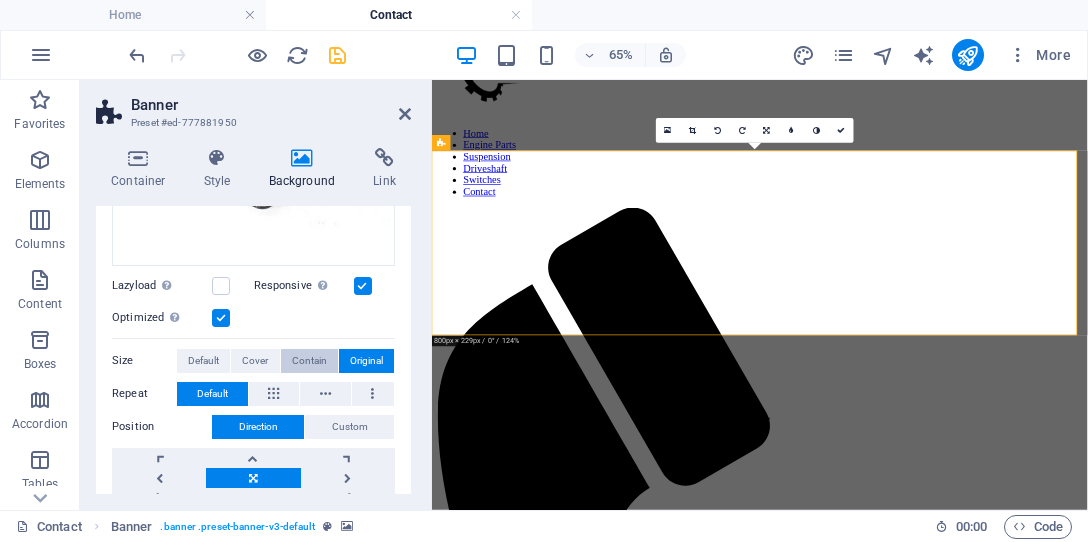 click on "Contain" at bounding box center [309, 361] 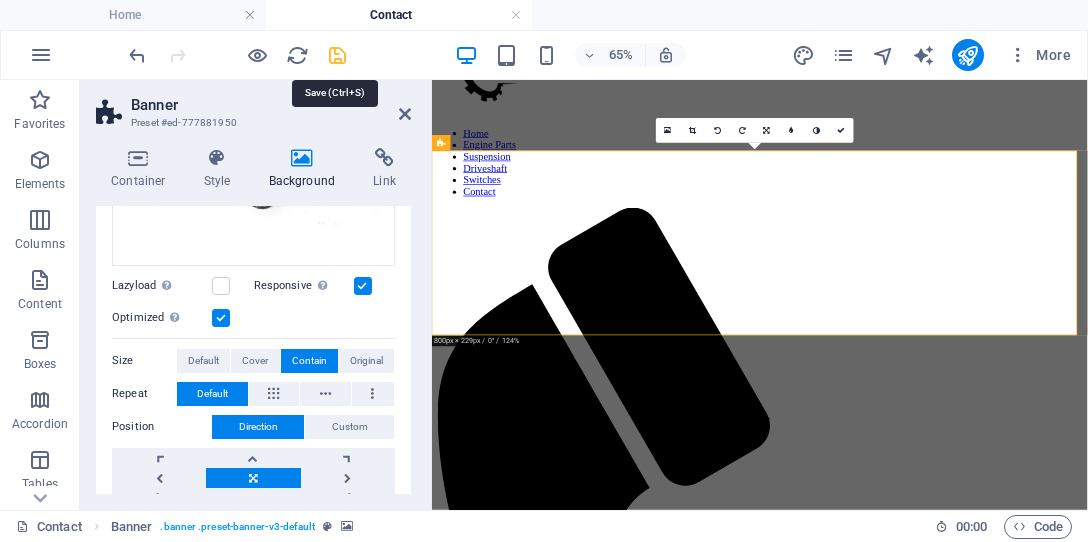 click at bounding box center [337, 55] 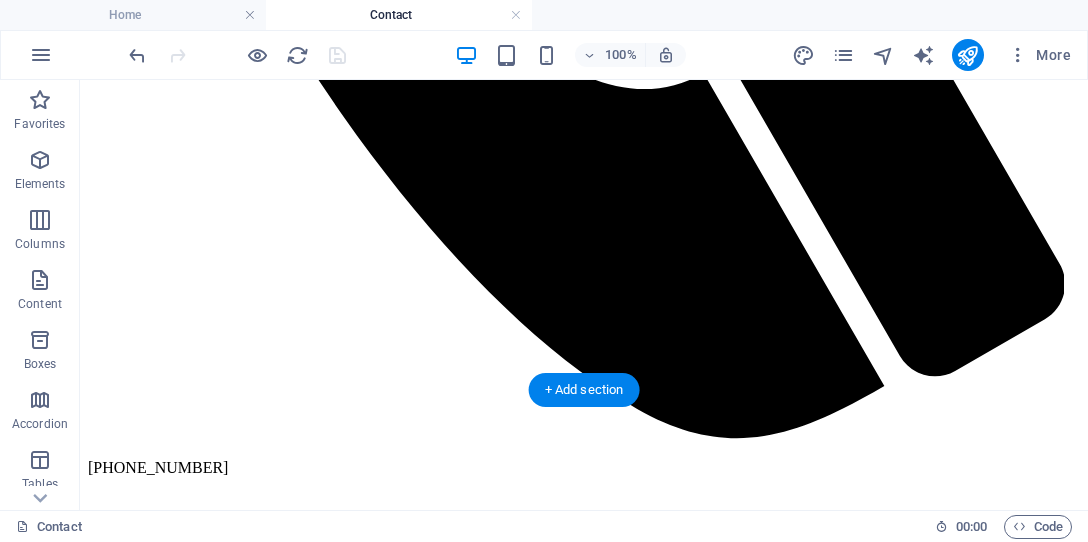 scroll, scrollTop: 1200, scrollLeft: 0, axis: vertical 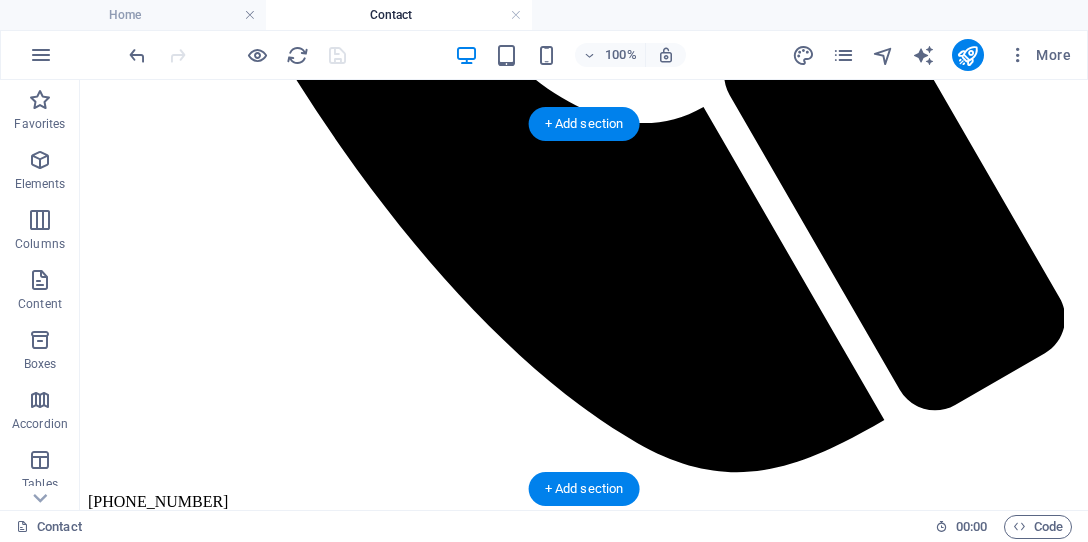 click at bounding box center [584, 1834] 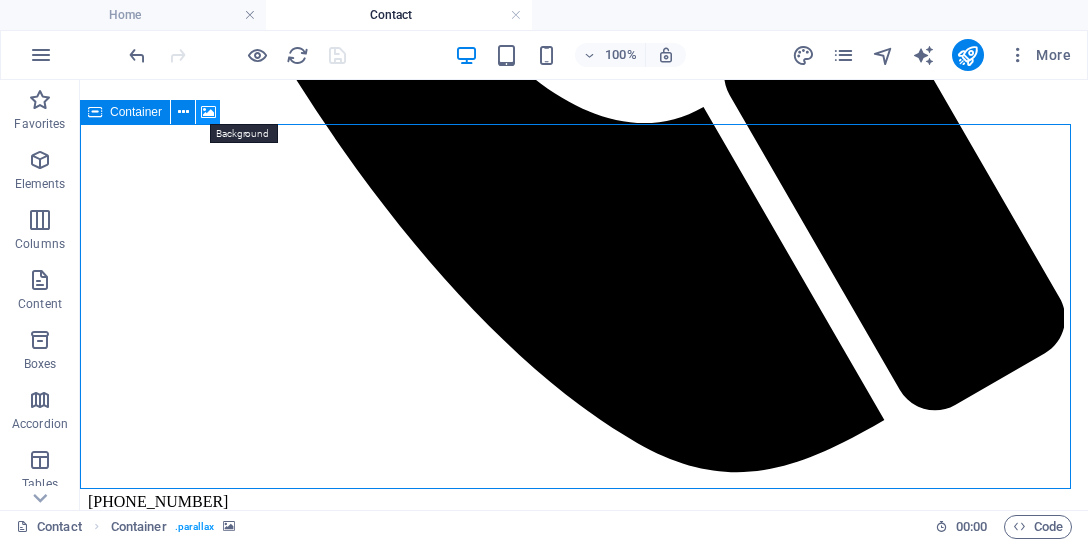 click at bounding box center (208, 112) 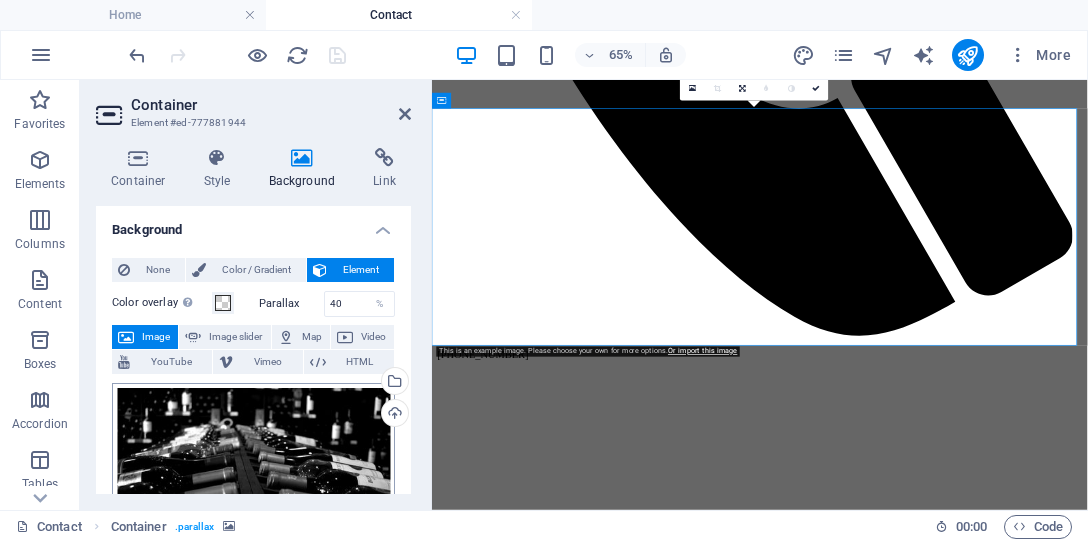 scroll, scrollTop: 100, scrollLeft: 0, axis: vertical 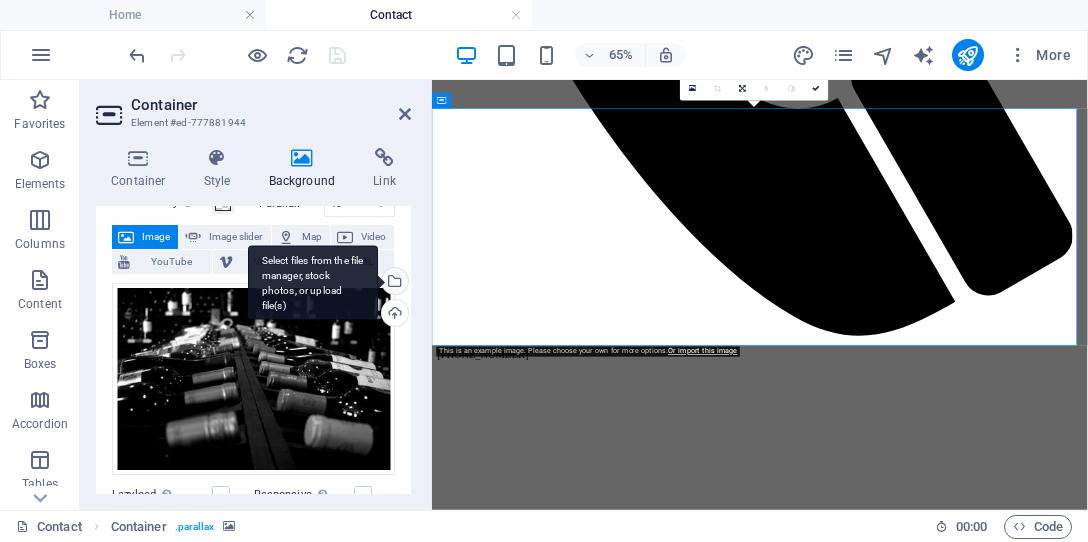 click on "Select files from the file manager, stock photos, or upload file(s)" at bounding box center (393, 283) 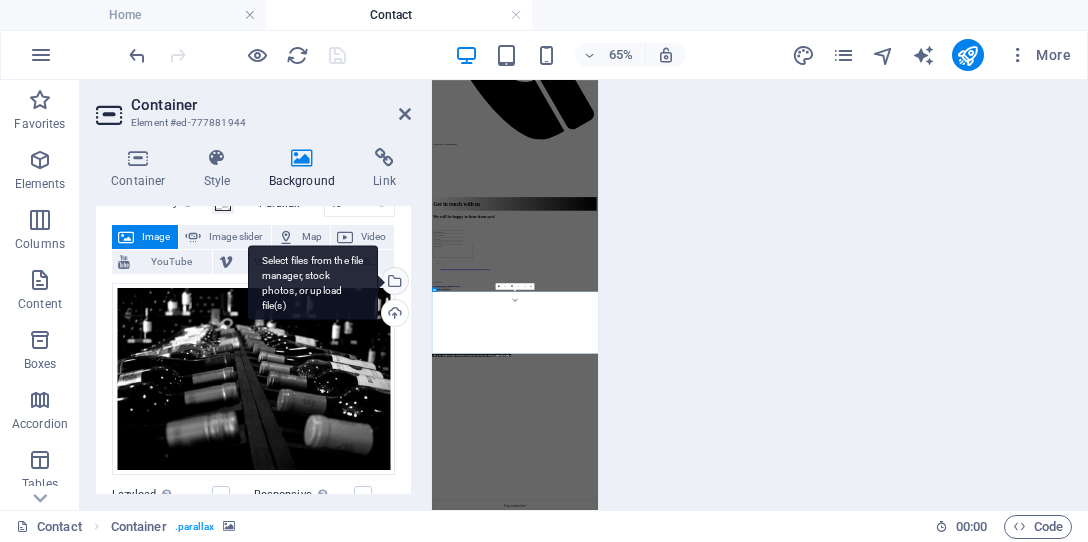 scroll, scrollTop: 0, scrollLeft: 0, axis: both 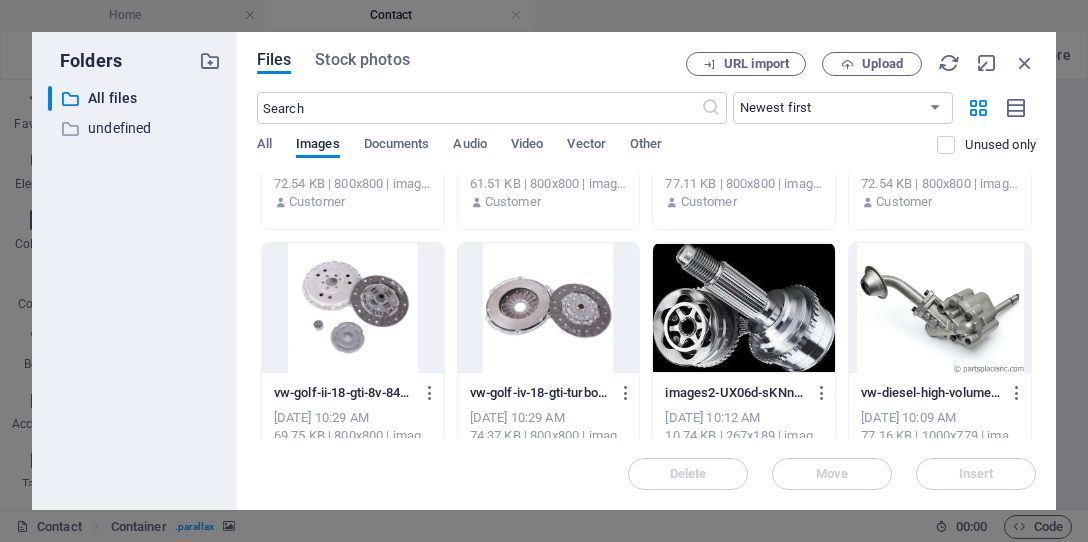 click at bounding box center (744, 308) 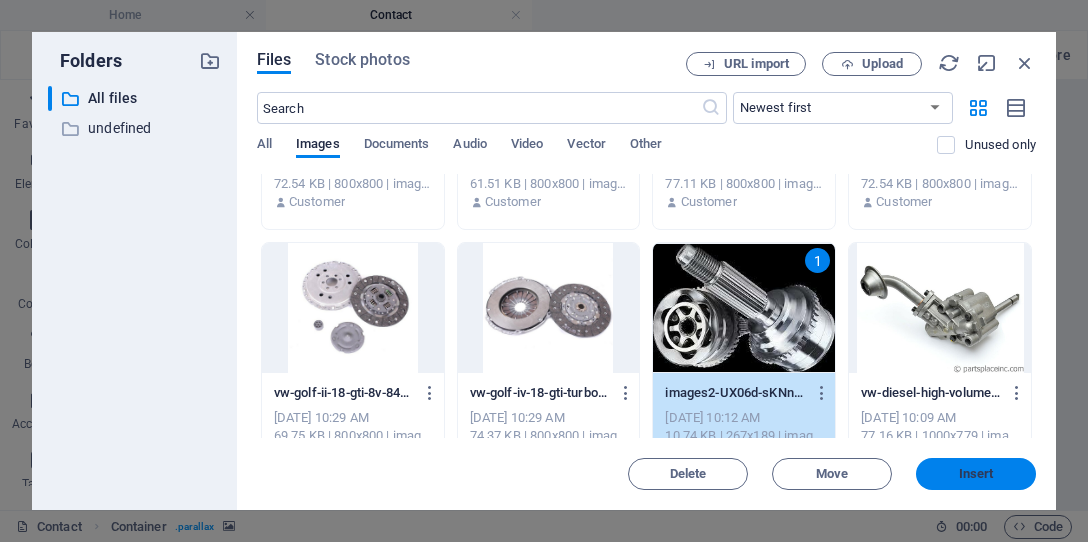 click on "Insert" at bounding box center (976, 474) 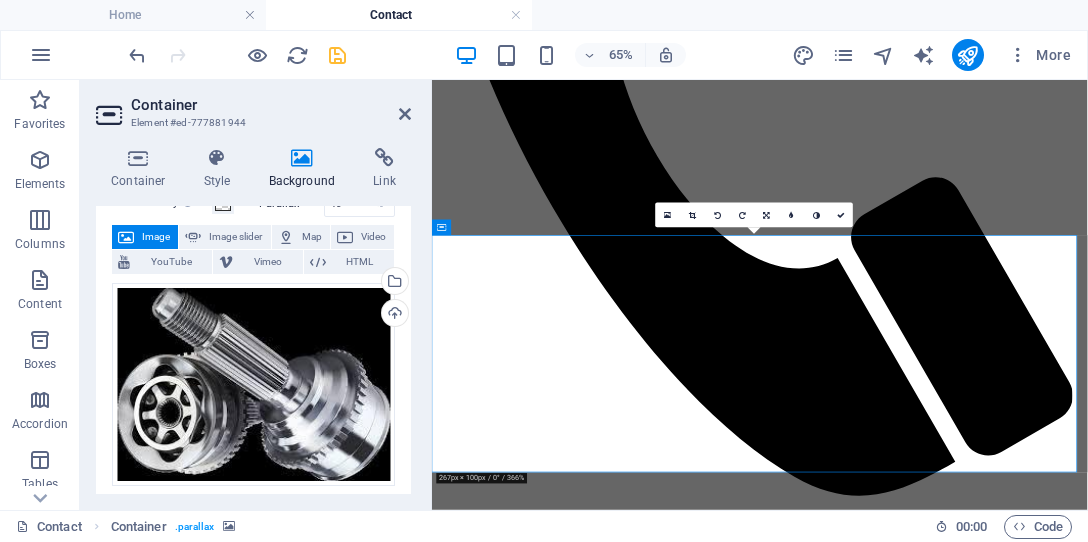 scroll, scrollTop: 904, scrollLeft: 0, axis: vertical 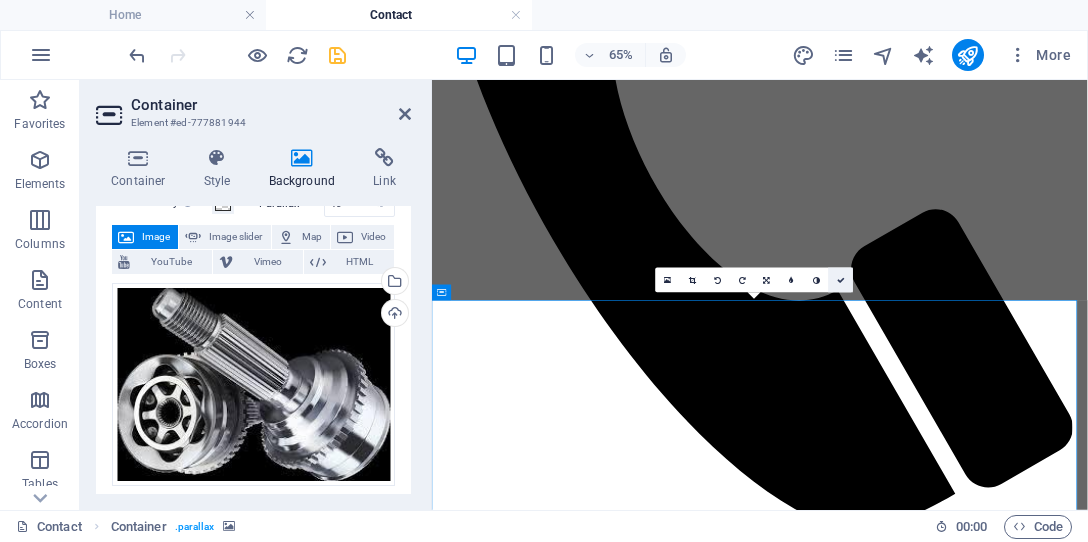 click at bounding box center (841, 280) 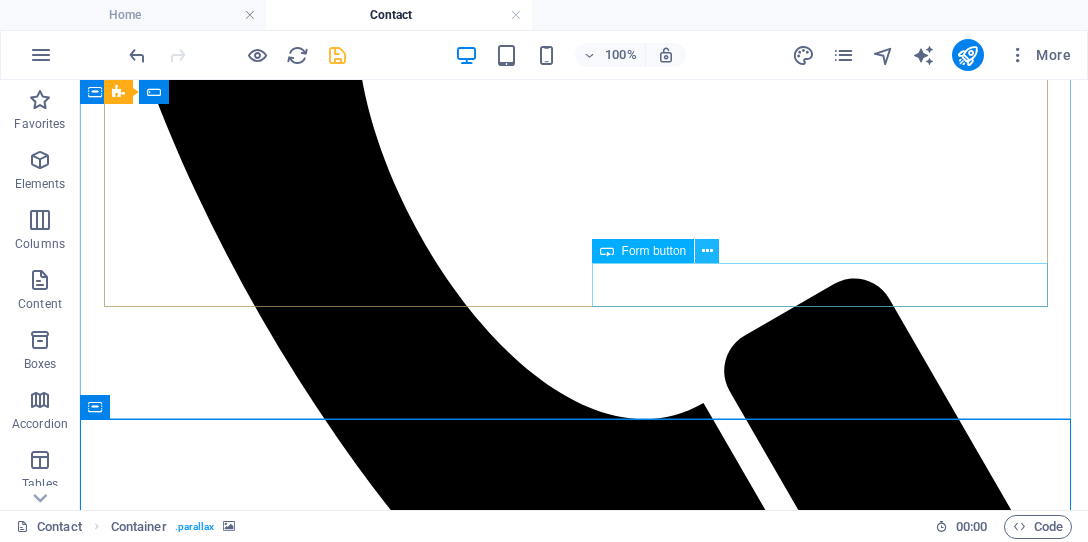 click at bounding box center (707, 251) 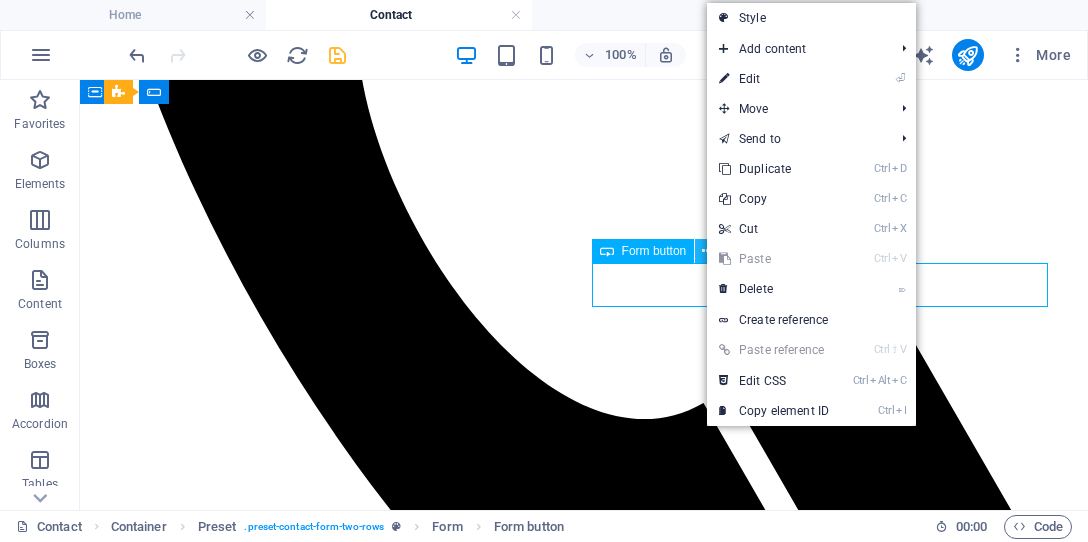 click at bounding box center (707, 251) 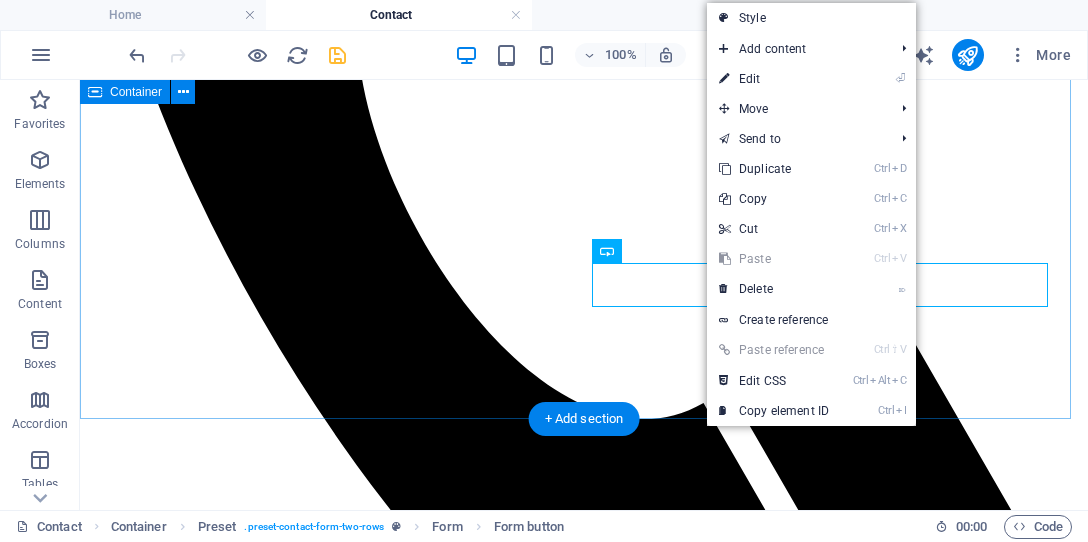 click on "We will be happy to hear from you!   I have read and understand the privacy policy. Unreadable? Regenerate Send Message" at bounding box center (584, 1432) 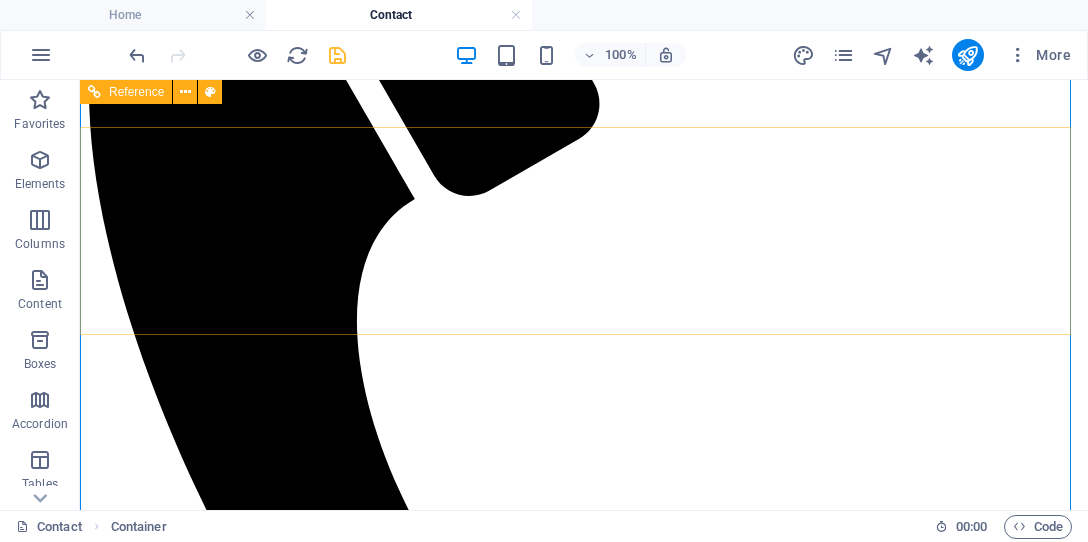 scroll, scrollTop: 604, scrollLeft: 0, axis: vertical 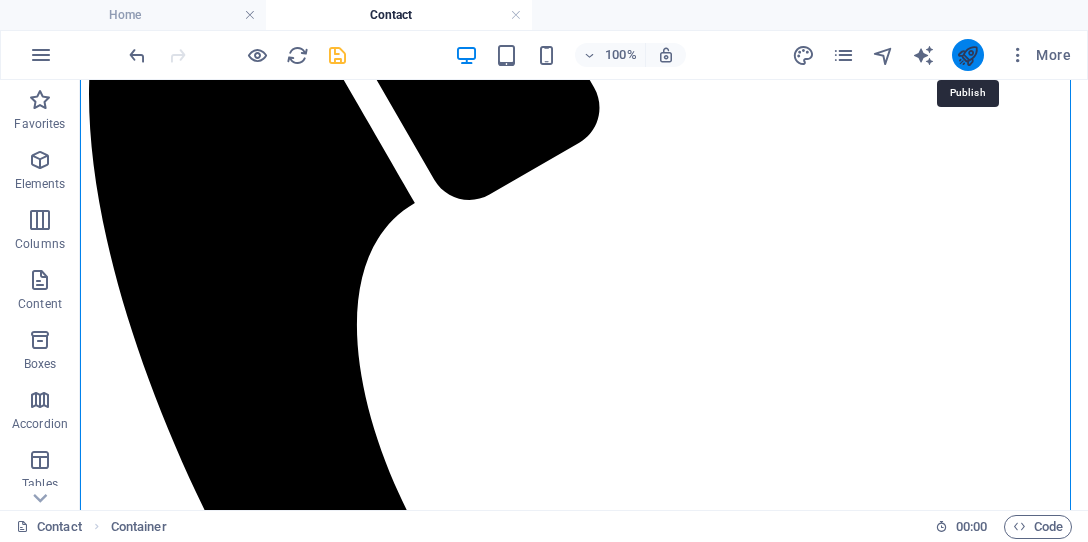 click at bounding box center (967, 55) 